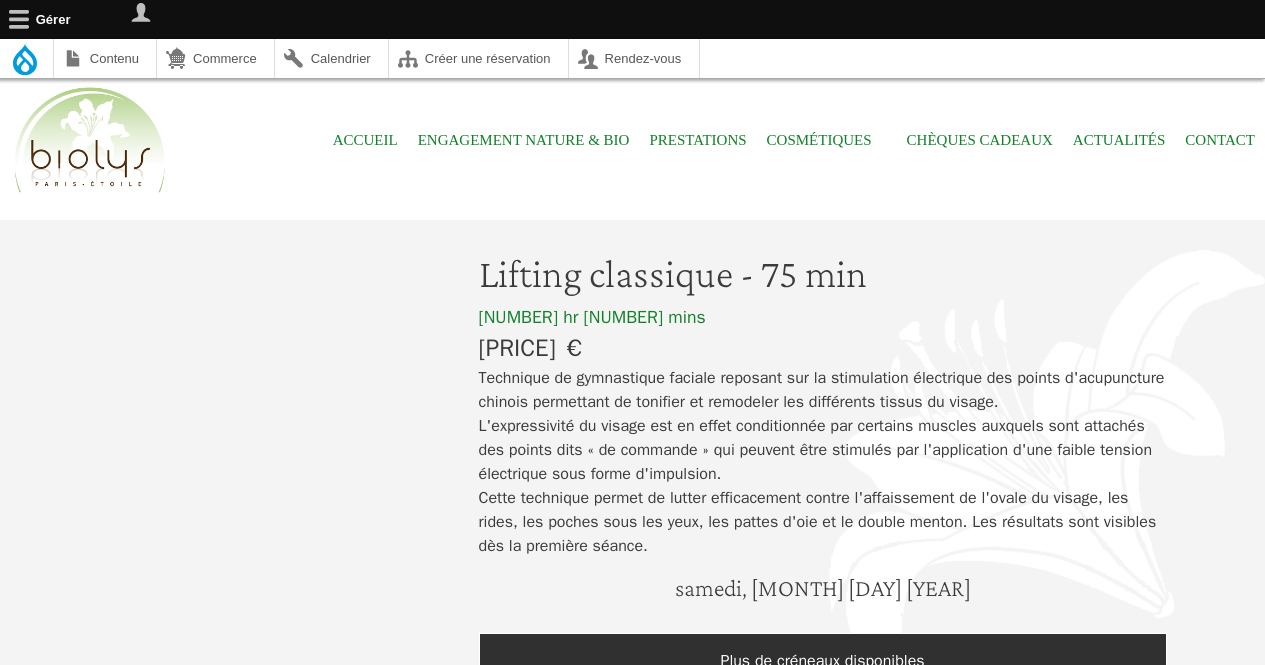 scroll, scrollTop: 0, scrollLeft: 0, axis: both 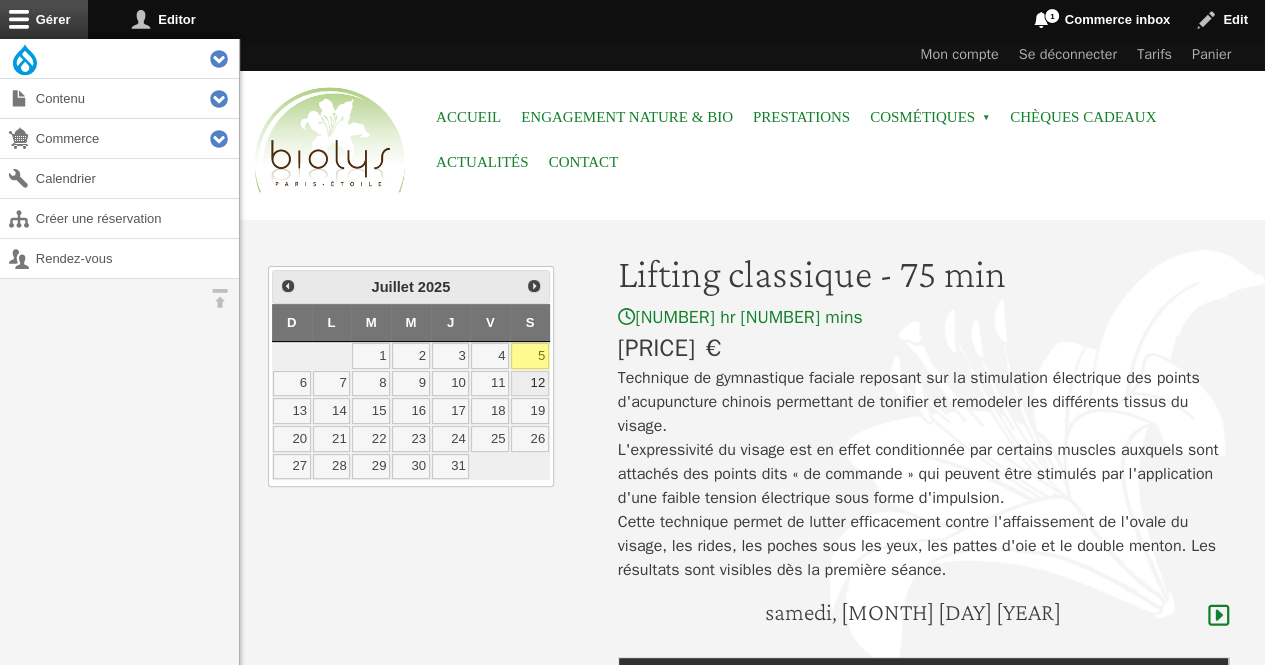 click on "12" at bounding box center [530, 384] 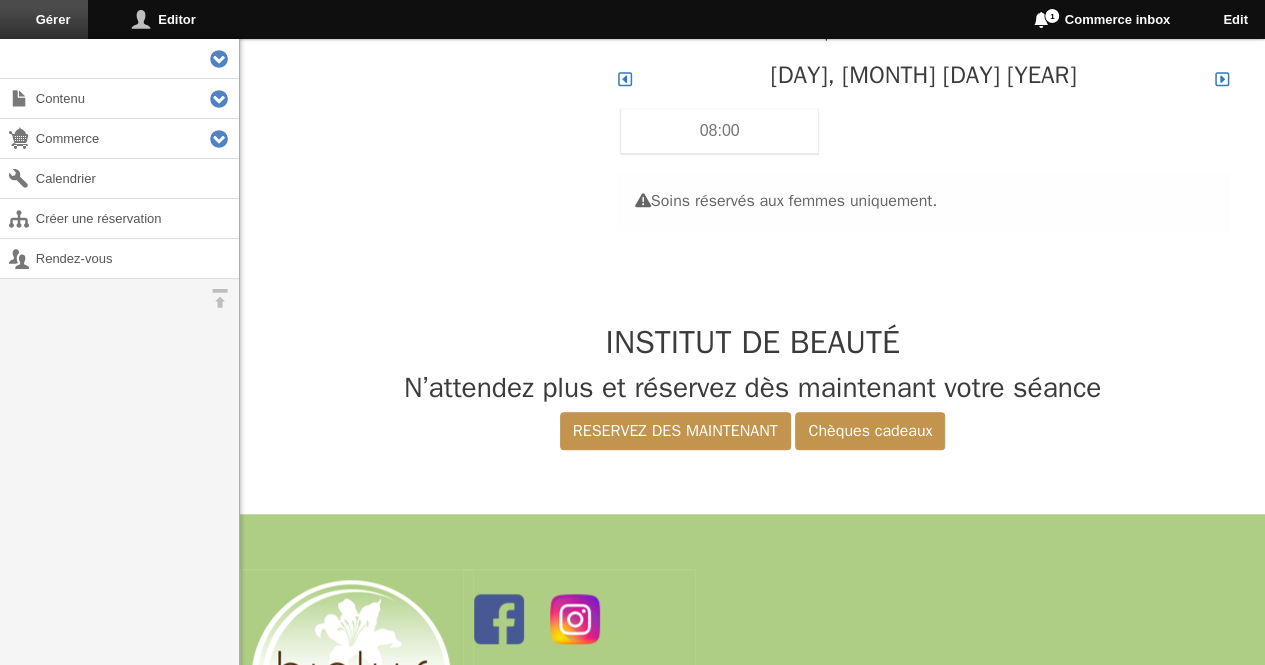 scroll, scrollTop: 597, scrollLeft: 0, axis: vertical 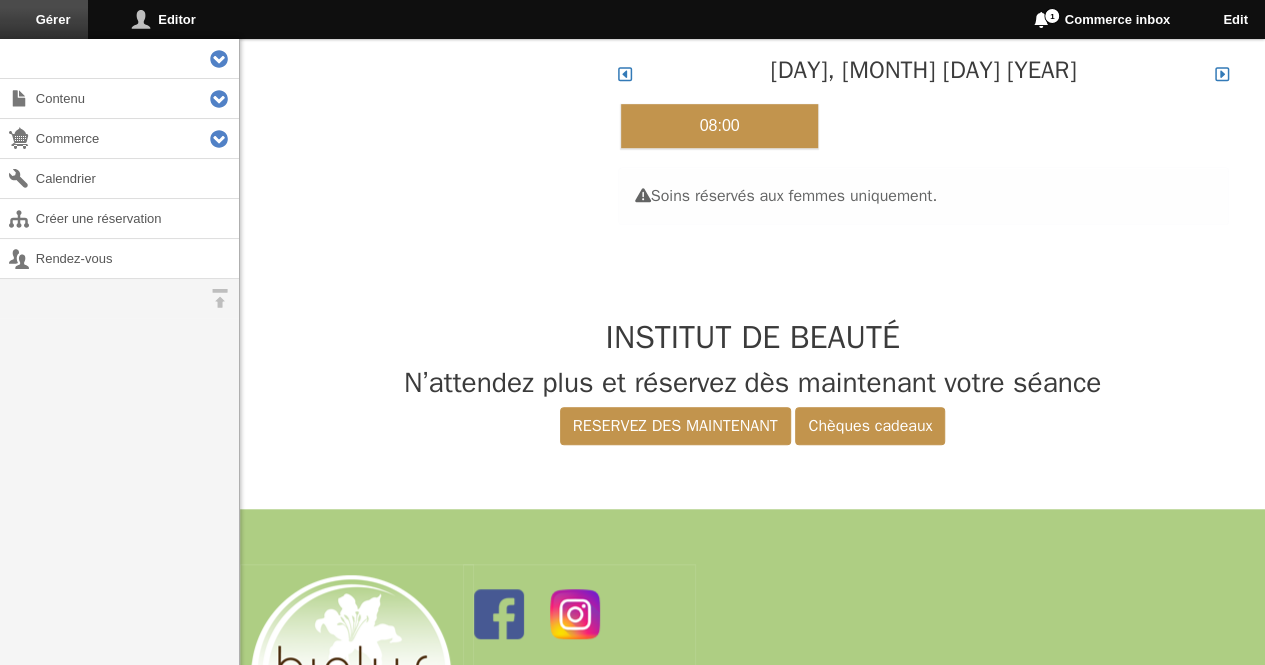 click on "08:00" at bounding box center (720, 126) 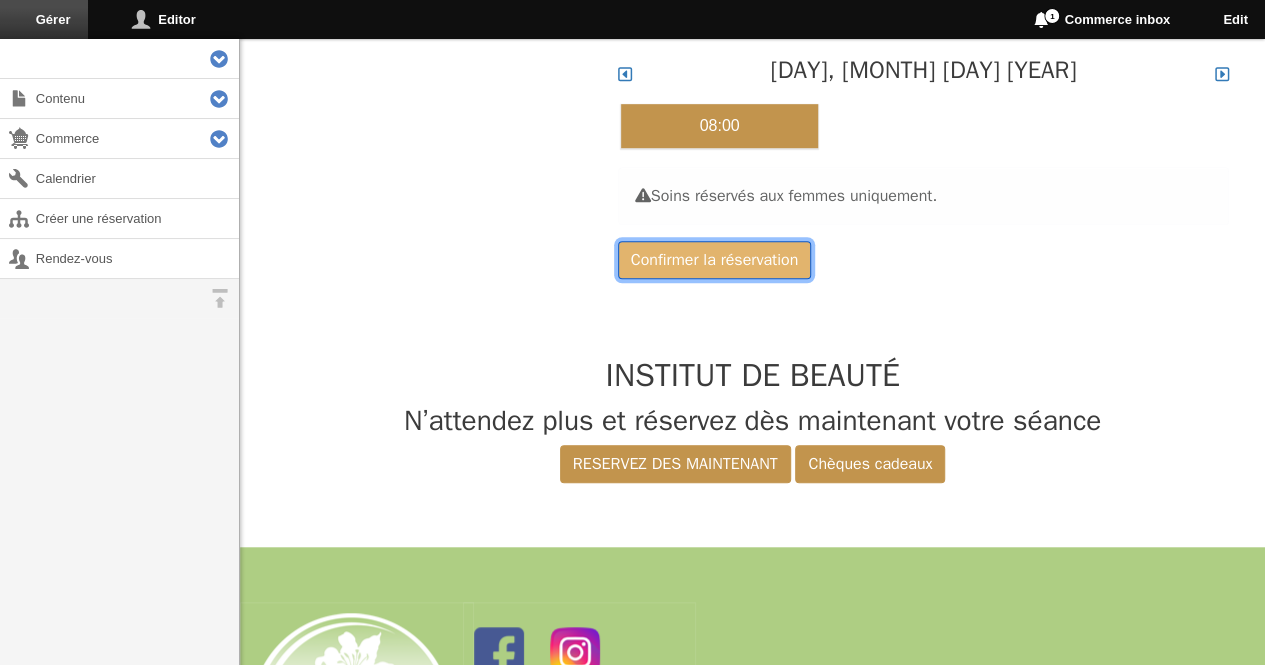 click on "Confirmer la réservation" at bounding box center [714, 260] 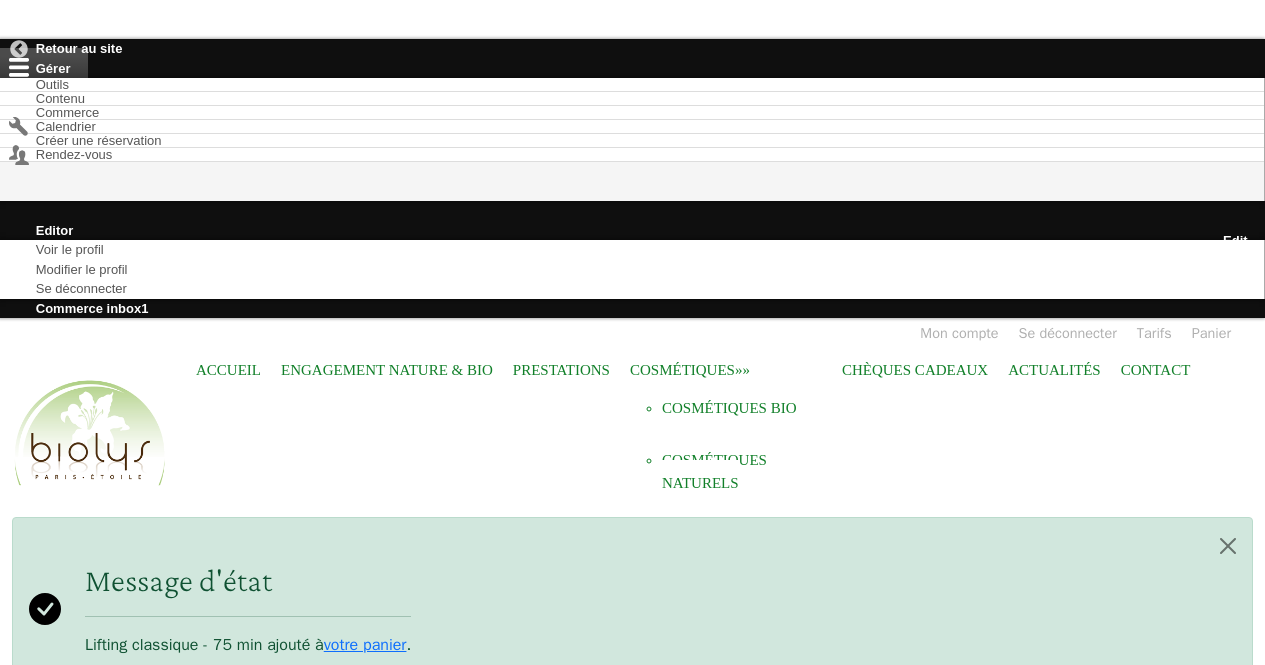 scroll, scrollTop: 0, scrollLeft: 0, axis: both 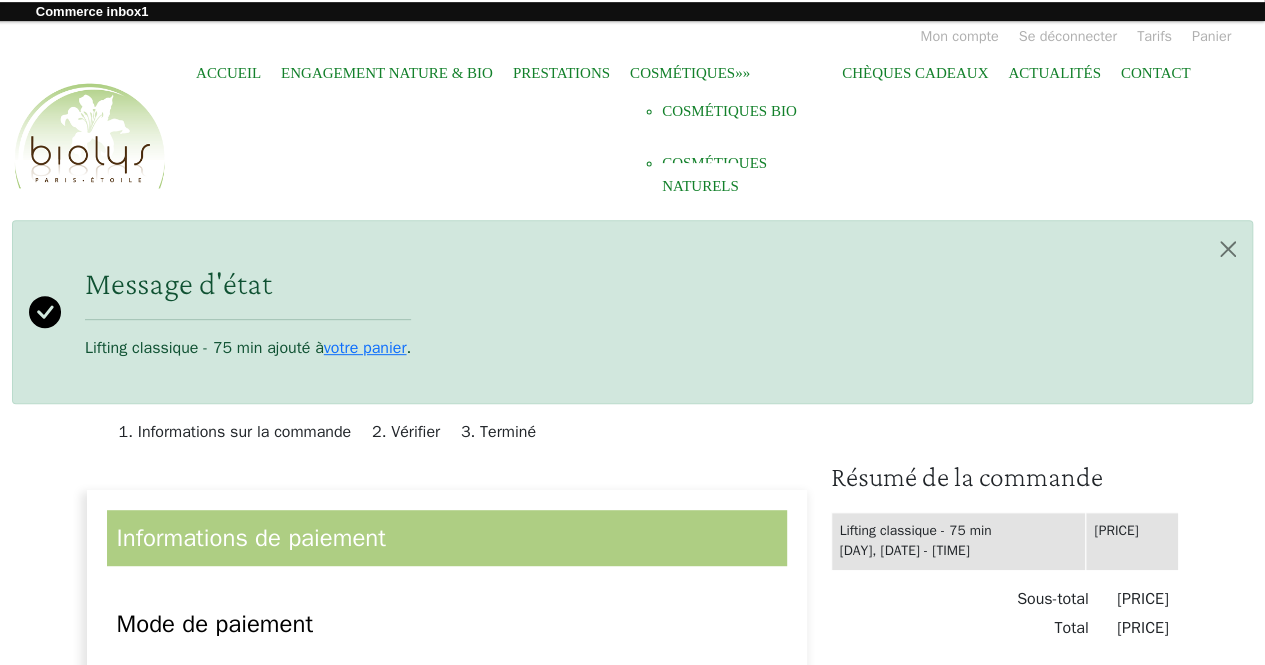 click on "Continuer vers le récapitulatif de la commande" at bounding box center (1005, 703) 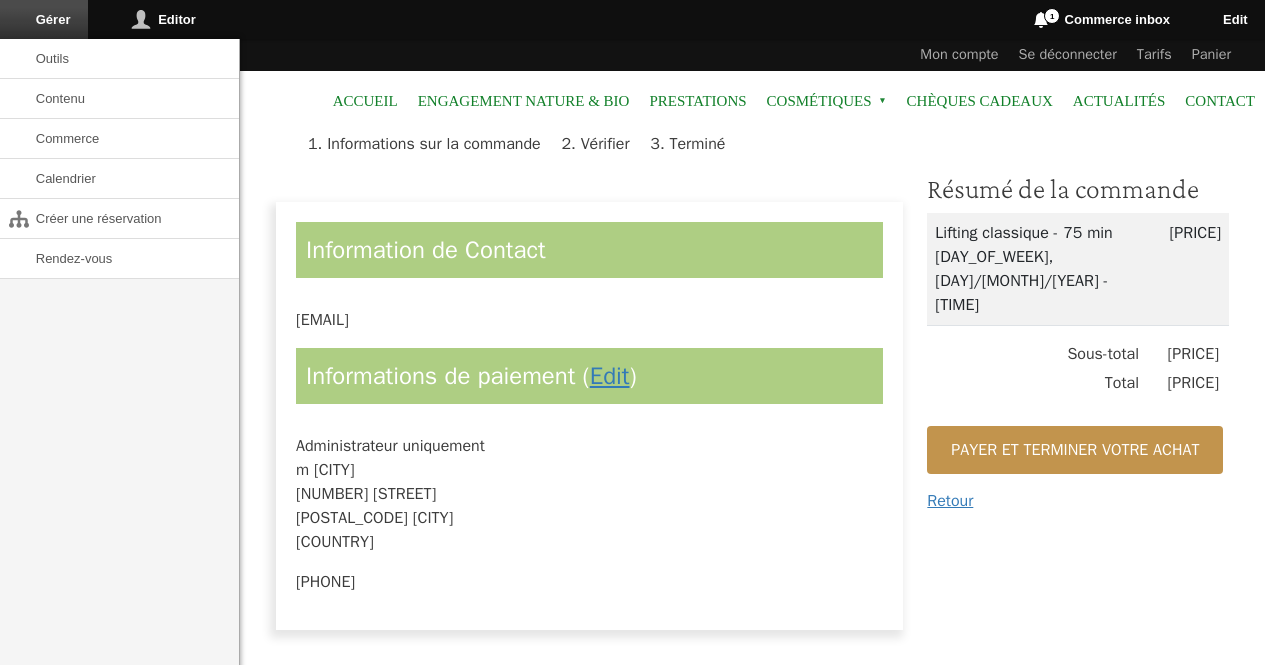 scroll, scrollTop: 0, scrollLeft: 0, axis: both 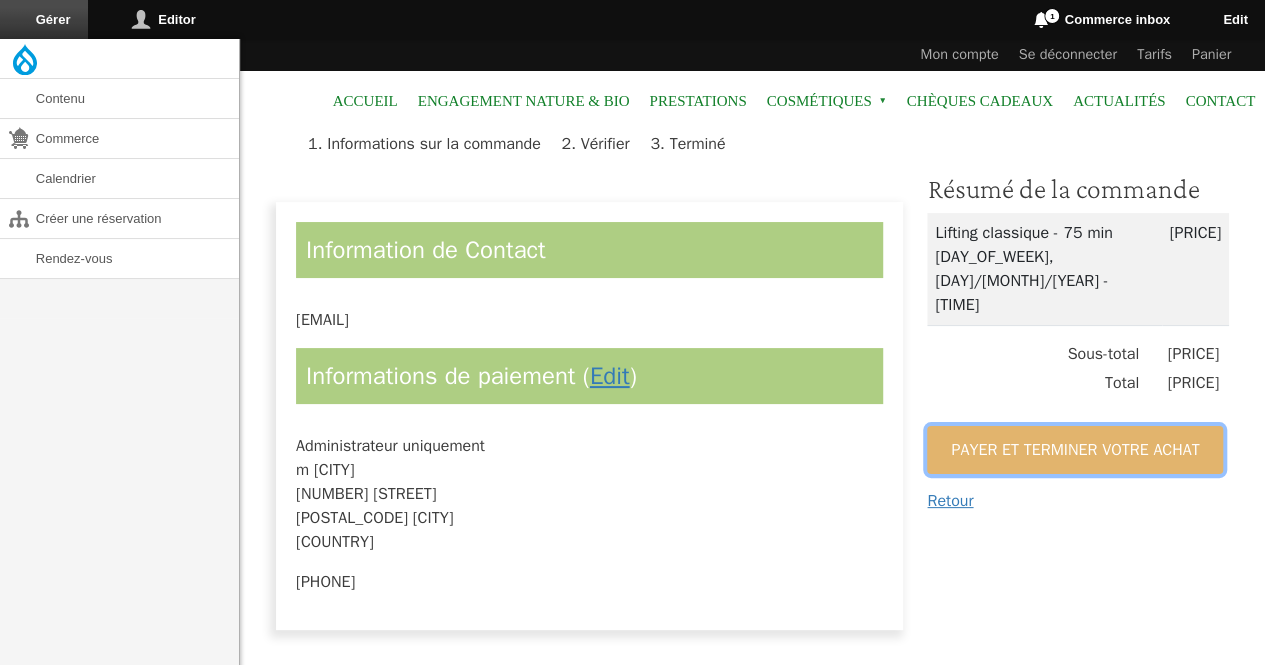 click on "Payer et terminer votre achat" at bounding box center (1075, 427) 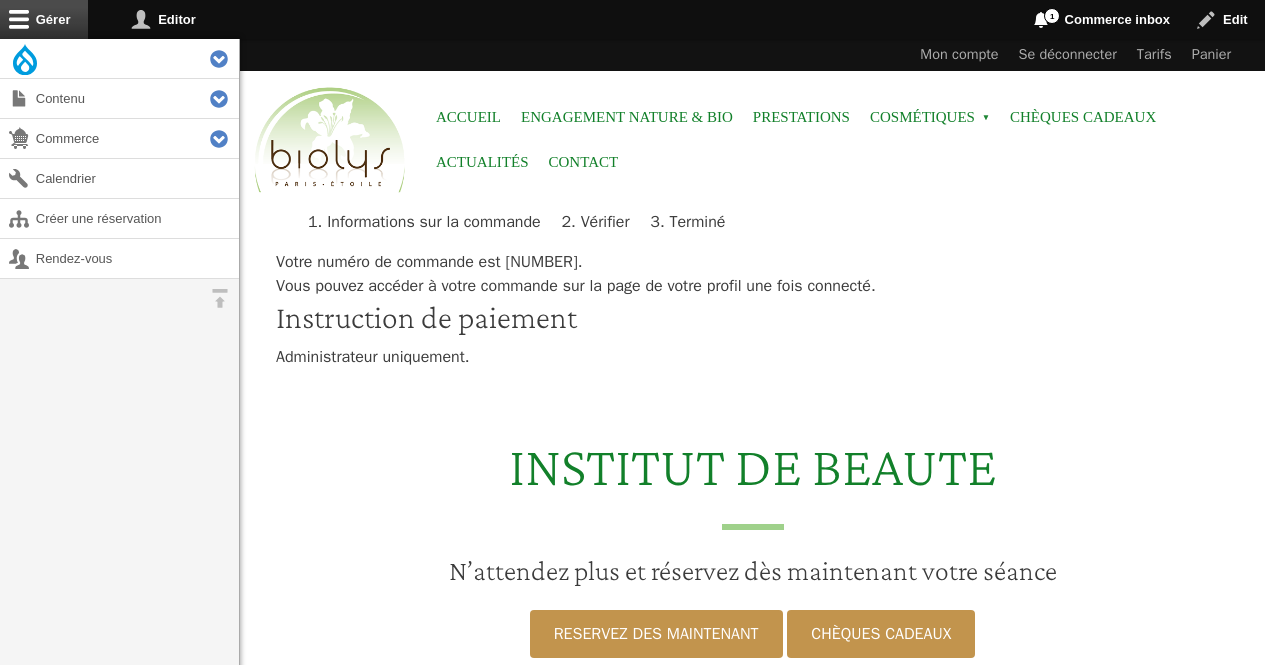 scroll, scrollTop: 0, scrollLeft: 0, axis: both 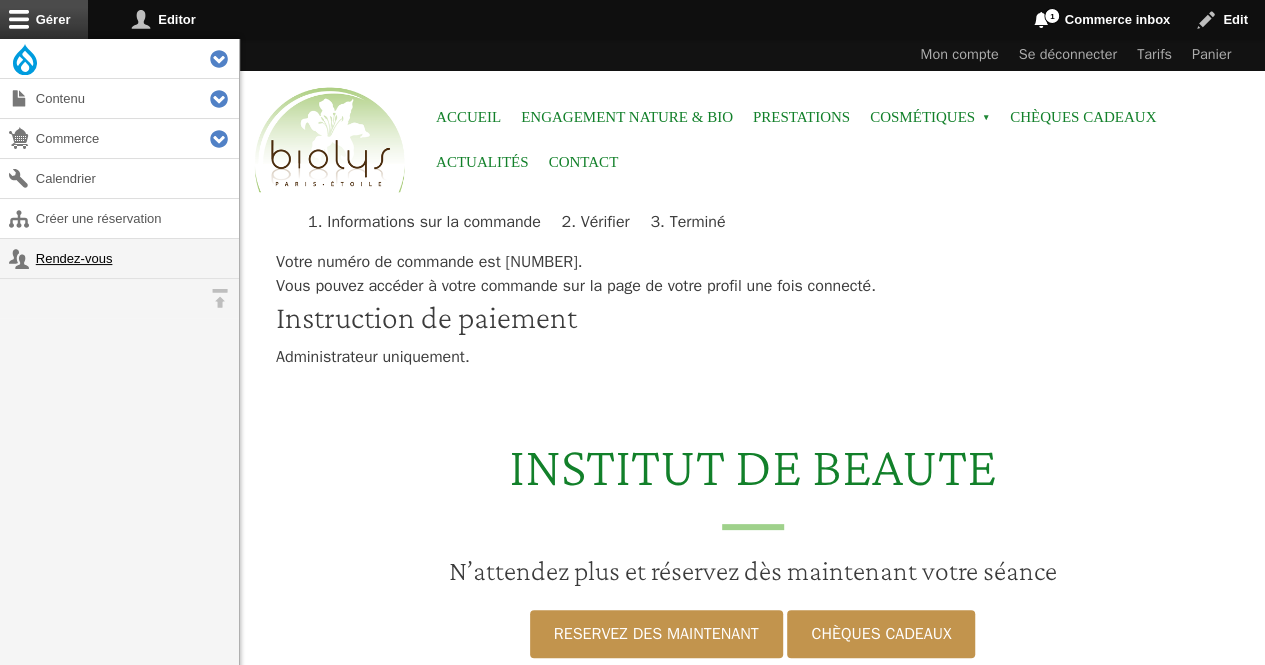 click on "Rendez-vous" at bounding box center [119, 258] 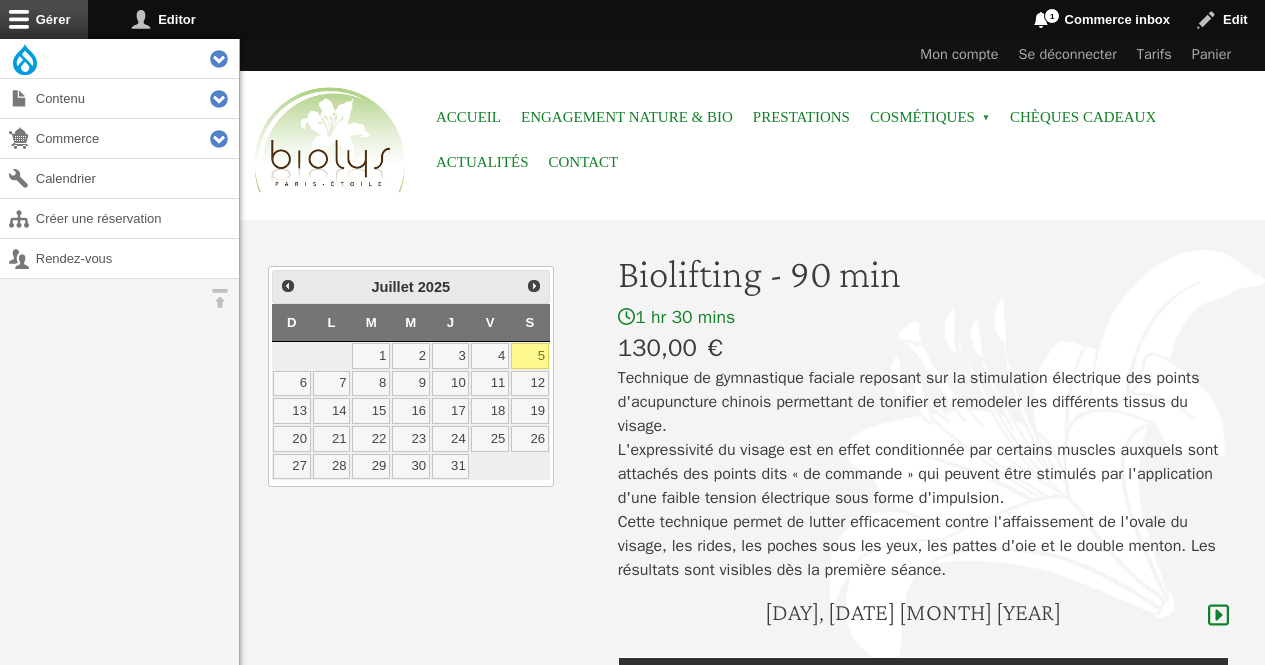 scroll, scrollTop: 0, scrollLeft: 0, axis: both 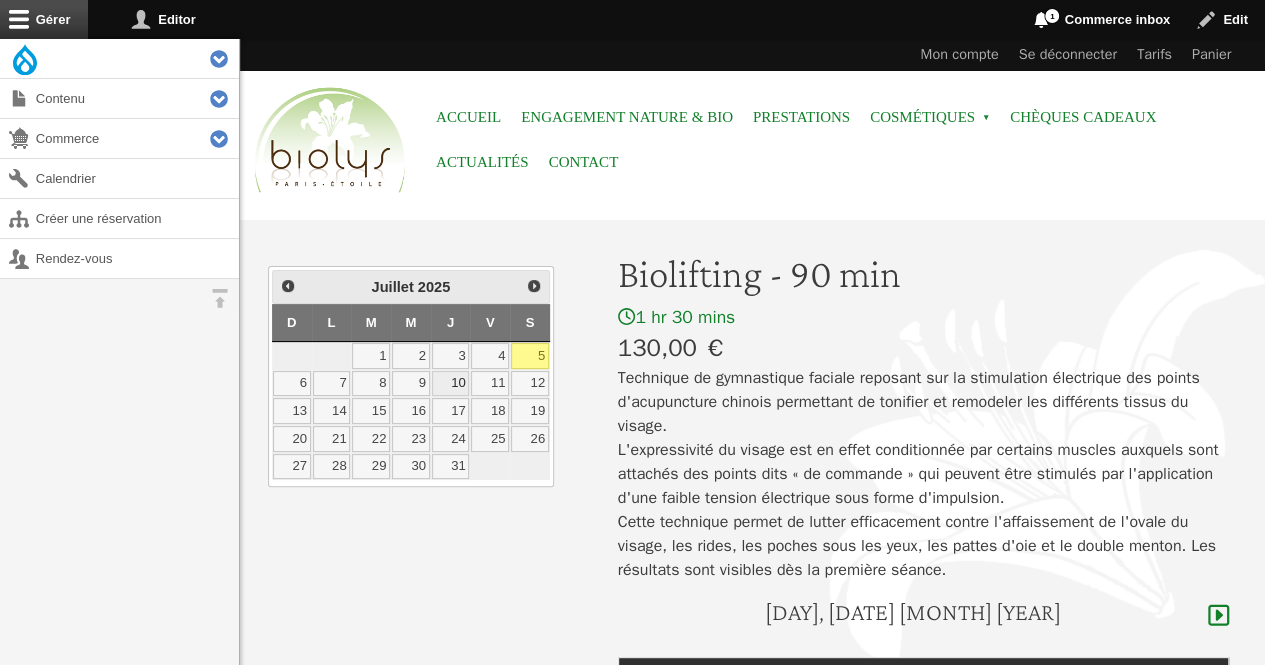 click on "10" at bounding box center (451, 384) 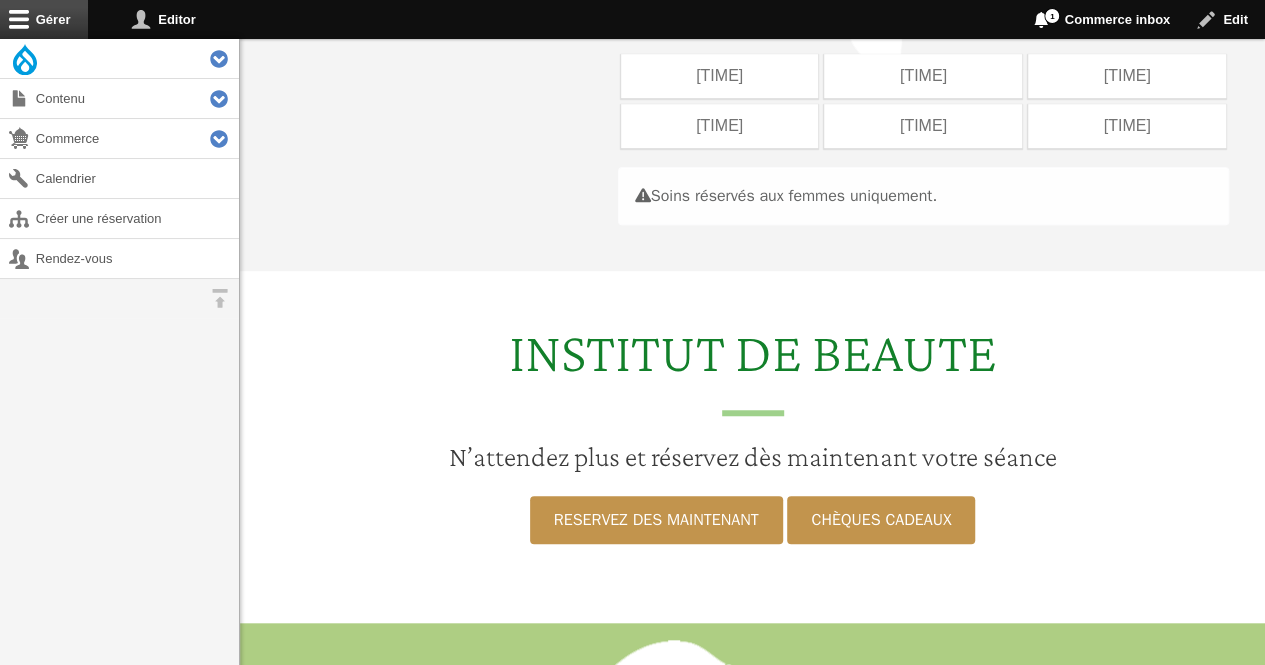 scroll, scrollTop: 597, scrollLeft: 0, axis: vertical 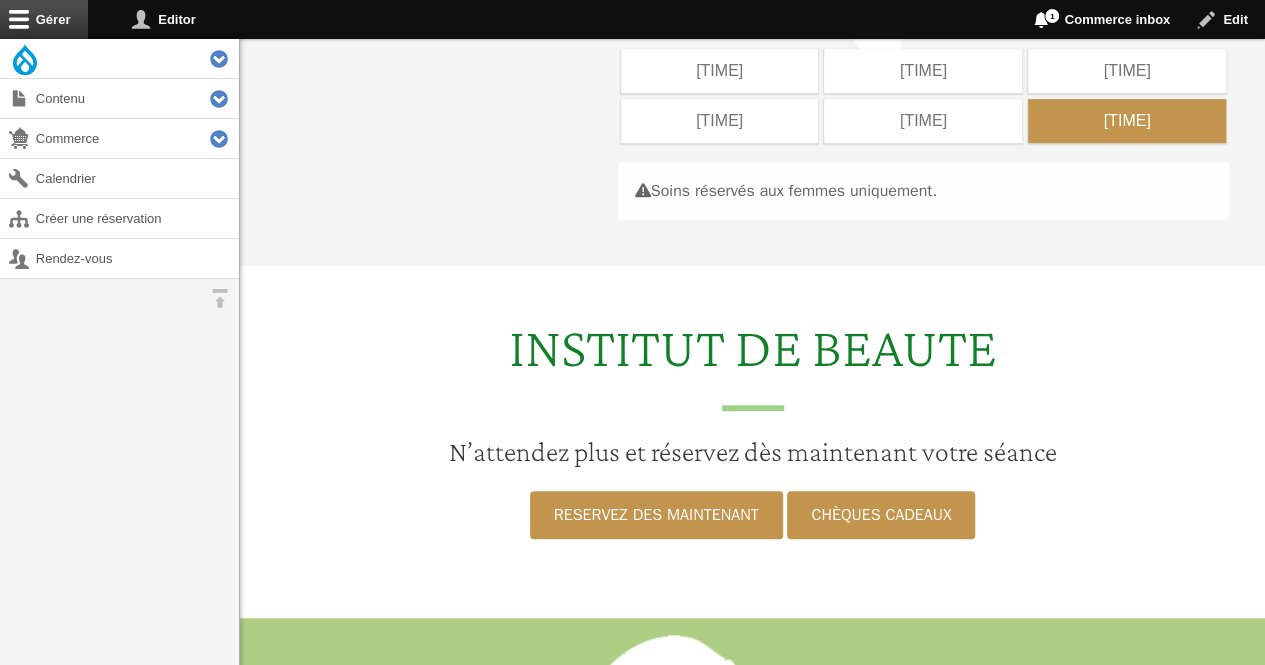 click on "[TIME]" at bounding box center [1127, 121] 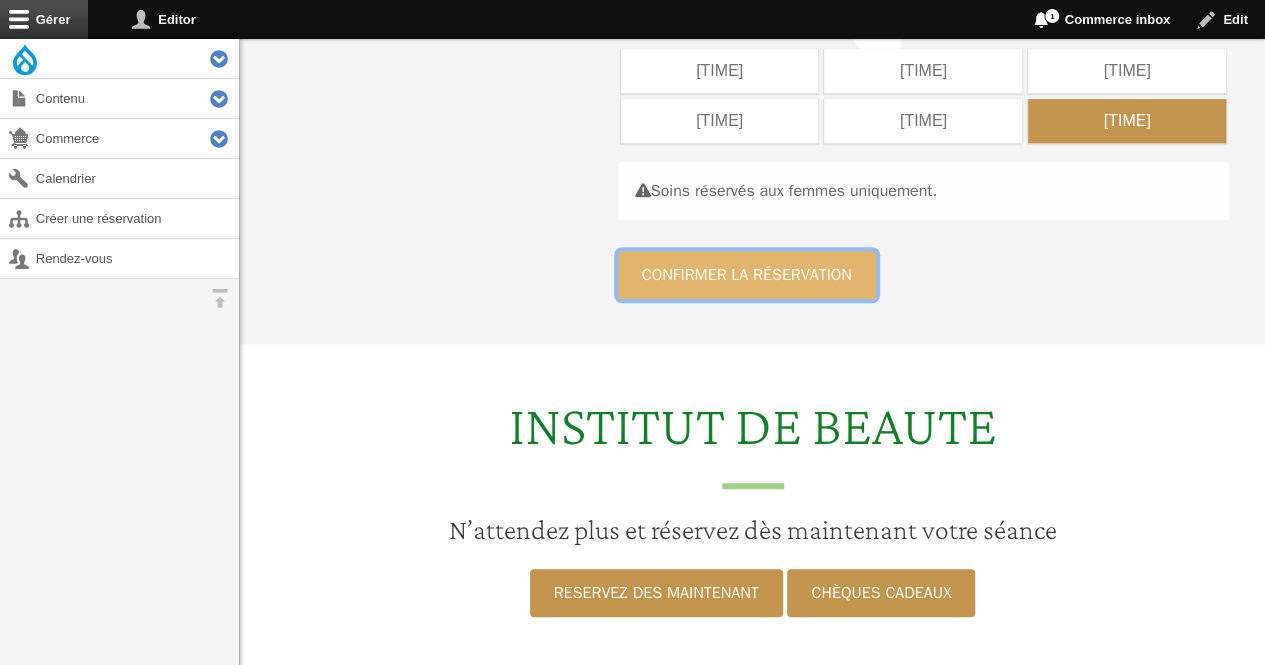 click on "Confirmer la réservation" at bounding box center (747, 275) 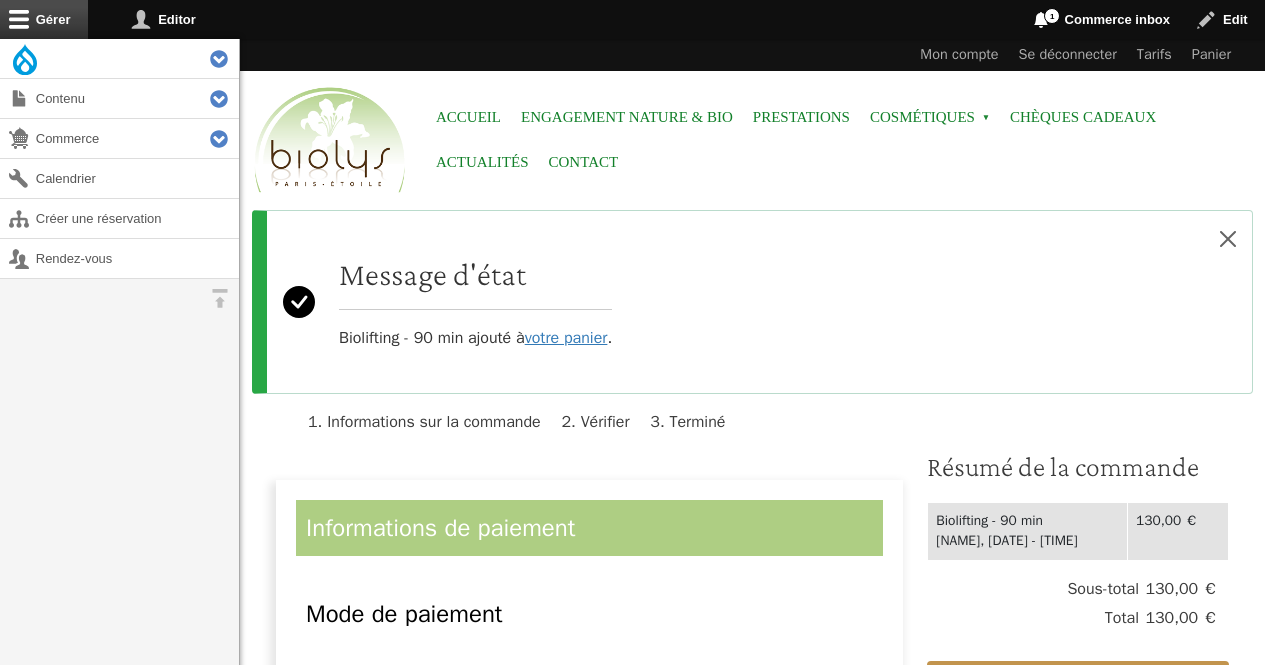 scroll, scrollTop: 0, scrollLeft: 0, axis: both 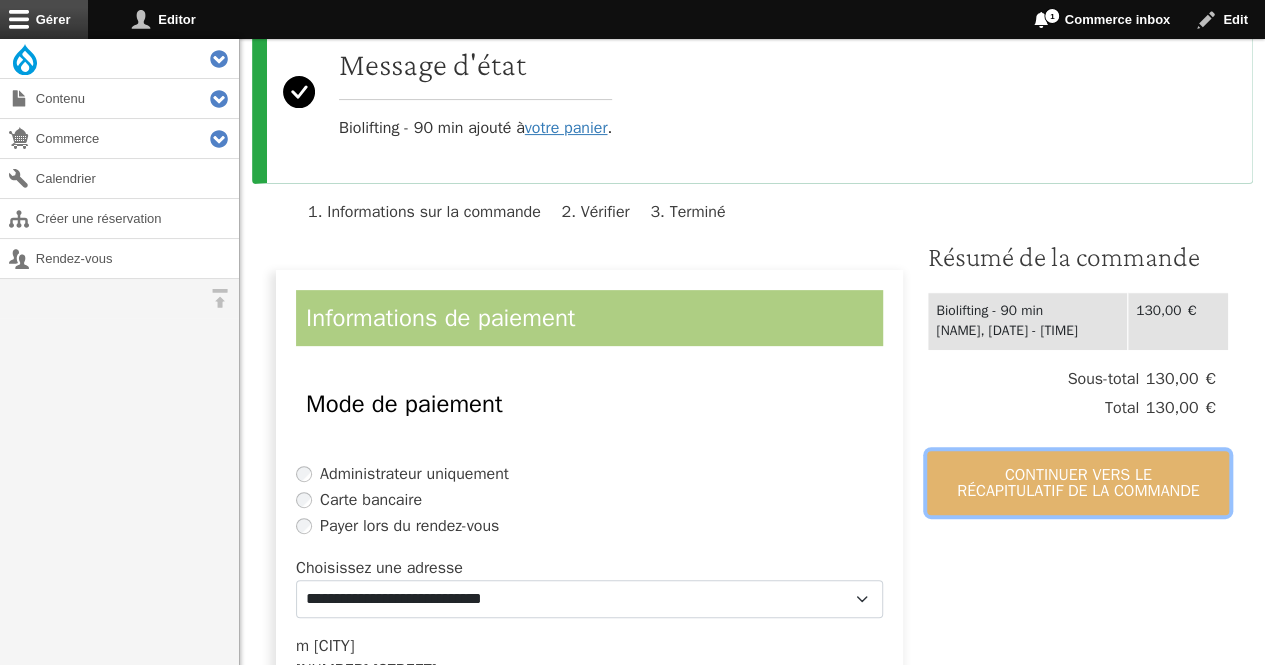 click on "Continuer vers le récapitulatif de la commande" at bounding box center (1078, 483) 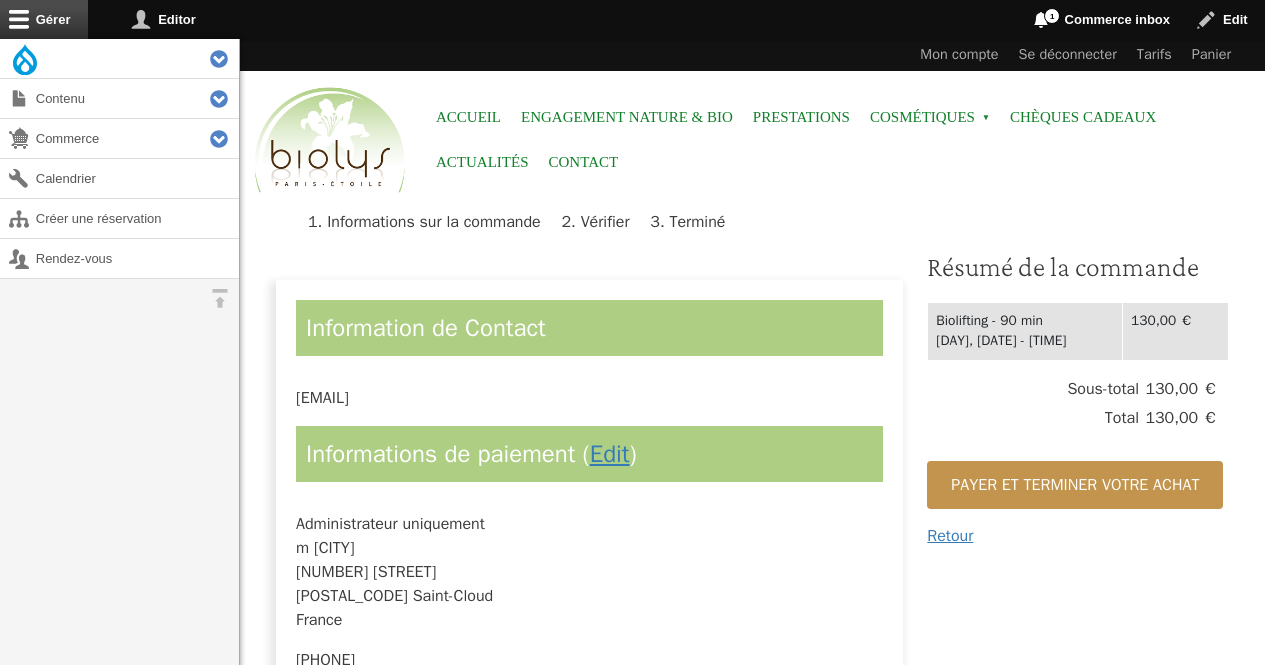 scroll, scrollTop: 0, scrollLeft: 0, axis: both 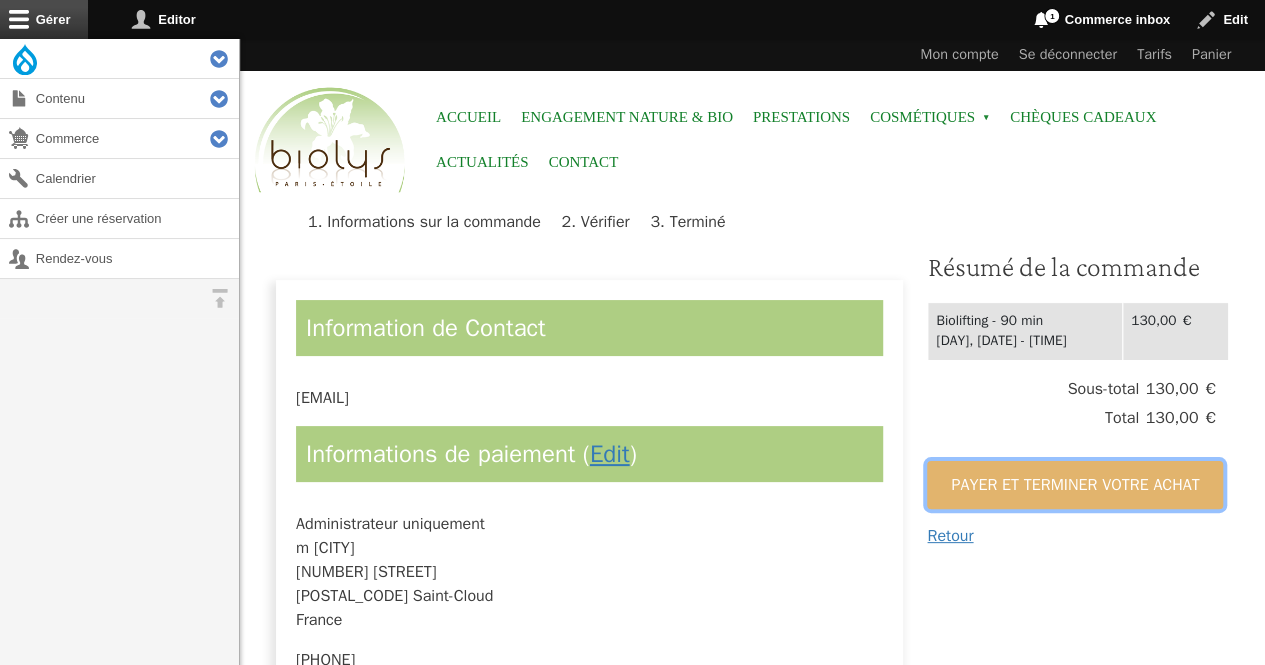 click on "Payer et terminer votre achat" at bounding box center (1075, 485) 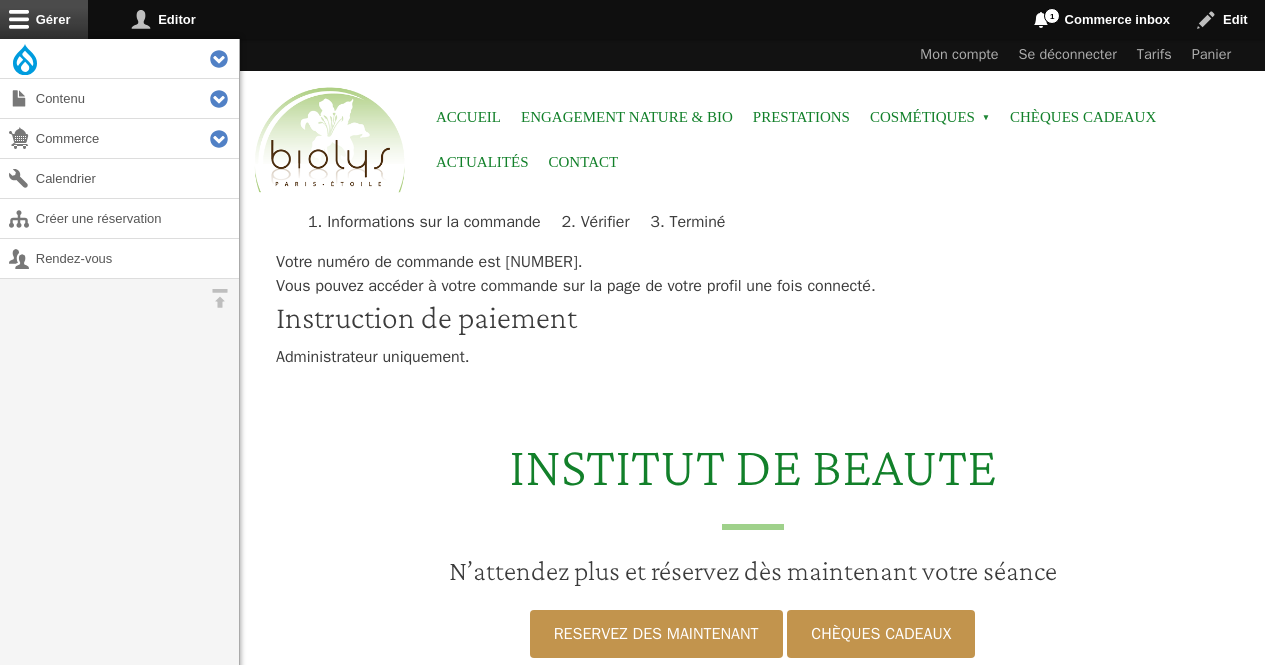 scroll, scrollTop: 0, scrollLeft: 0, axis: both 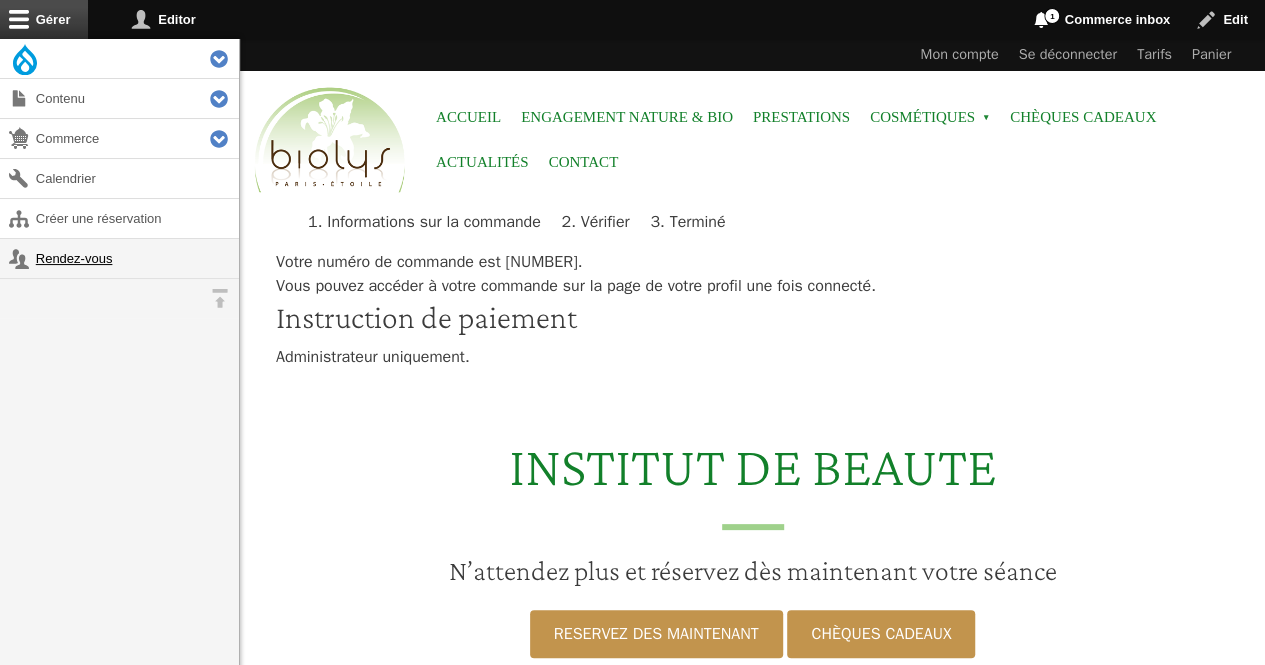 click on "Rendez-vous" at bounding box center [119, 258] 